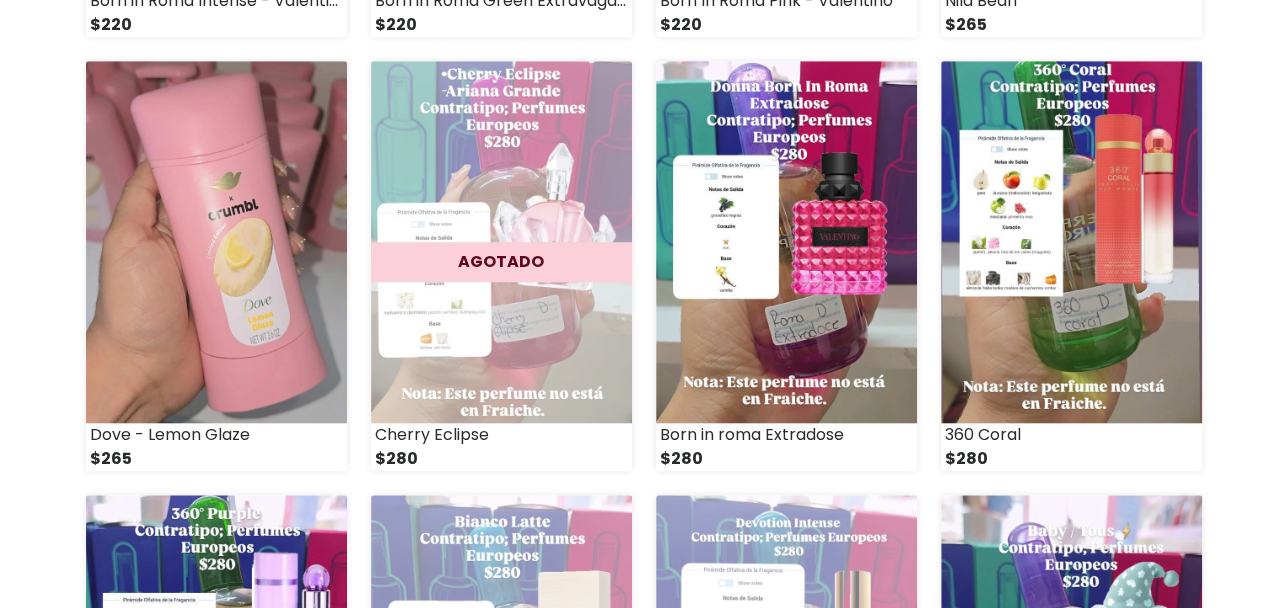 scroll, scrollTop: 500, scrollLeft: 0, axis: vertical 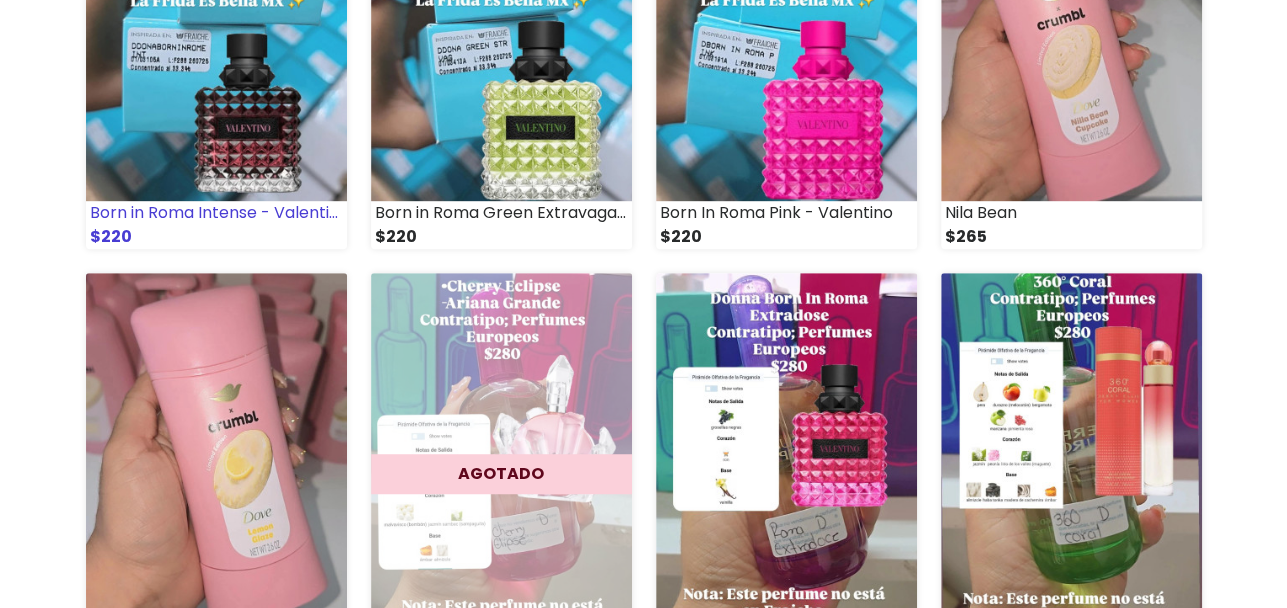 click at bounding box center [216, 20] 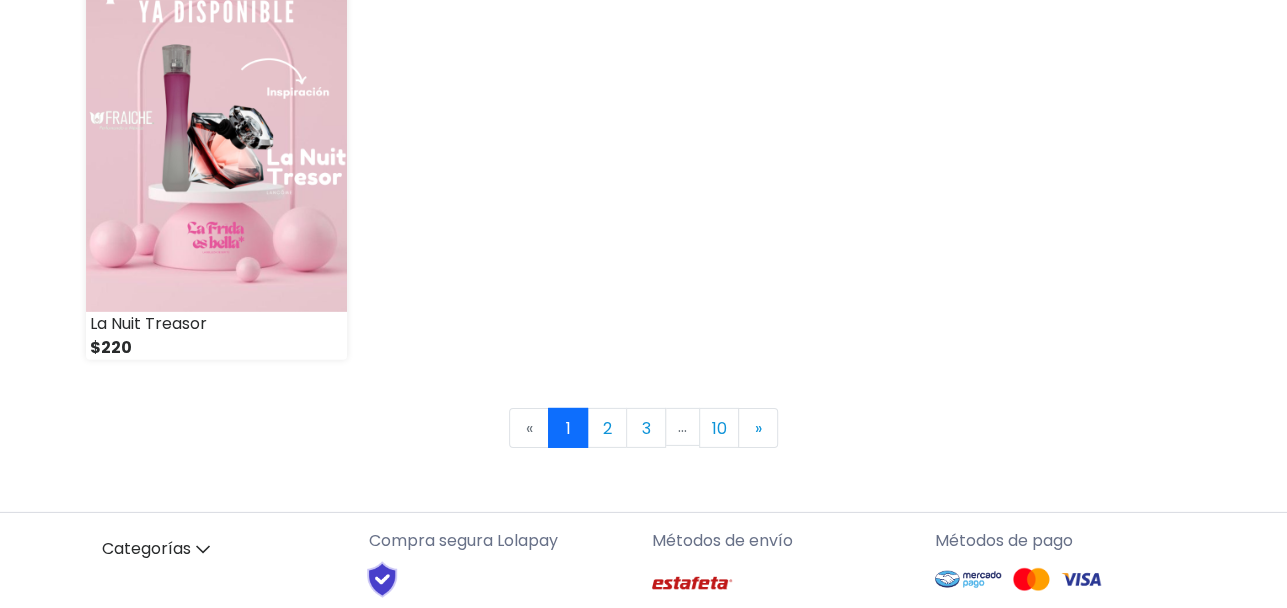 scroll, scrollTop: 3000, scrollLeft: 0, axis: vertical 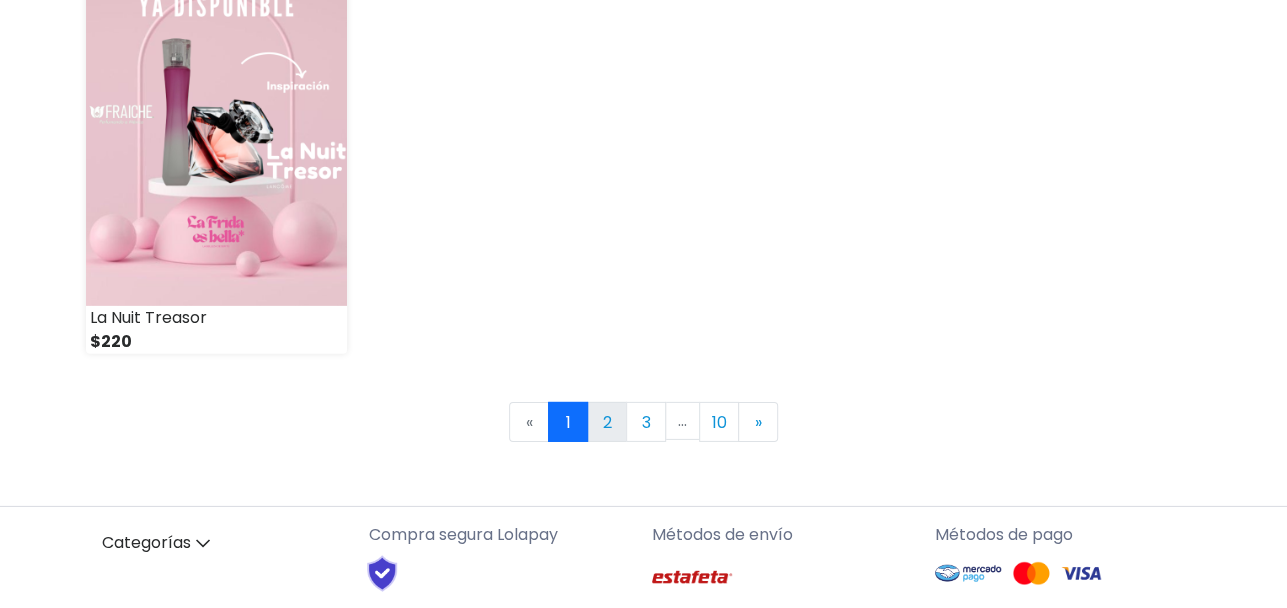click on "2" at bounding box center (607, 422) 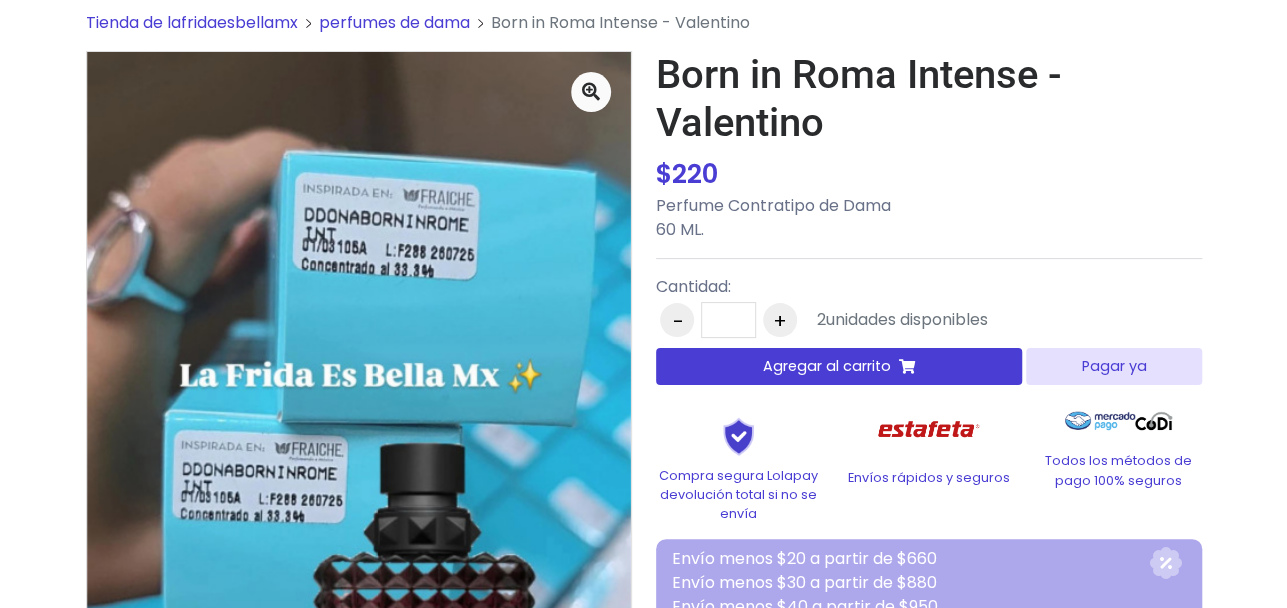 scroll, scrollTop: 0, scrollLeft: 0, axis: both 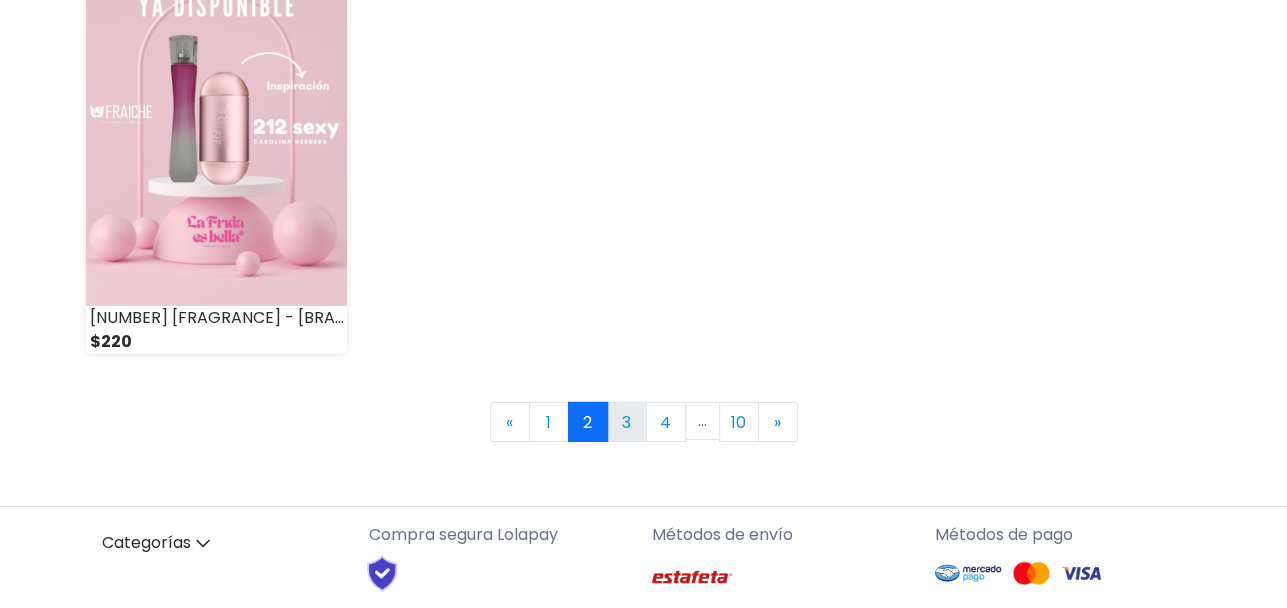 click on "3" at bounding box center [627, 422] 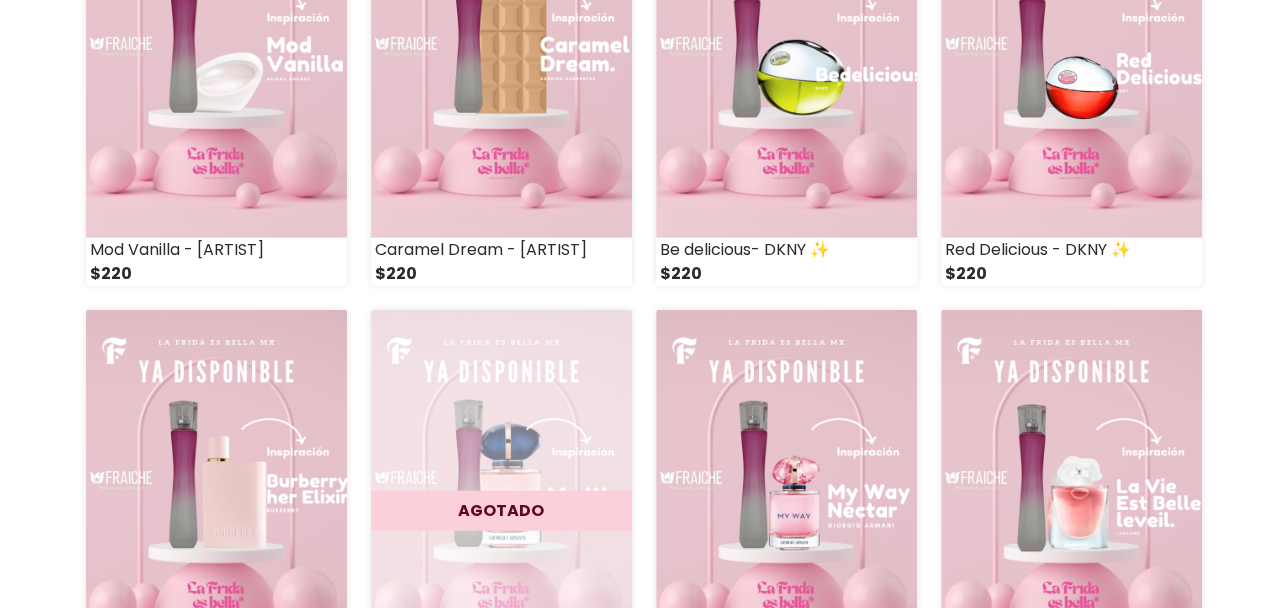 scroll, scrollTop: 2100, scrollLeft: 0, axis: vertical 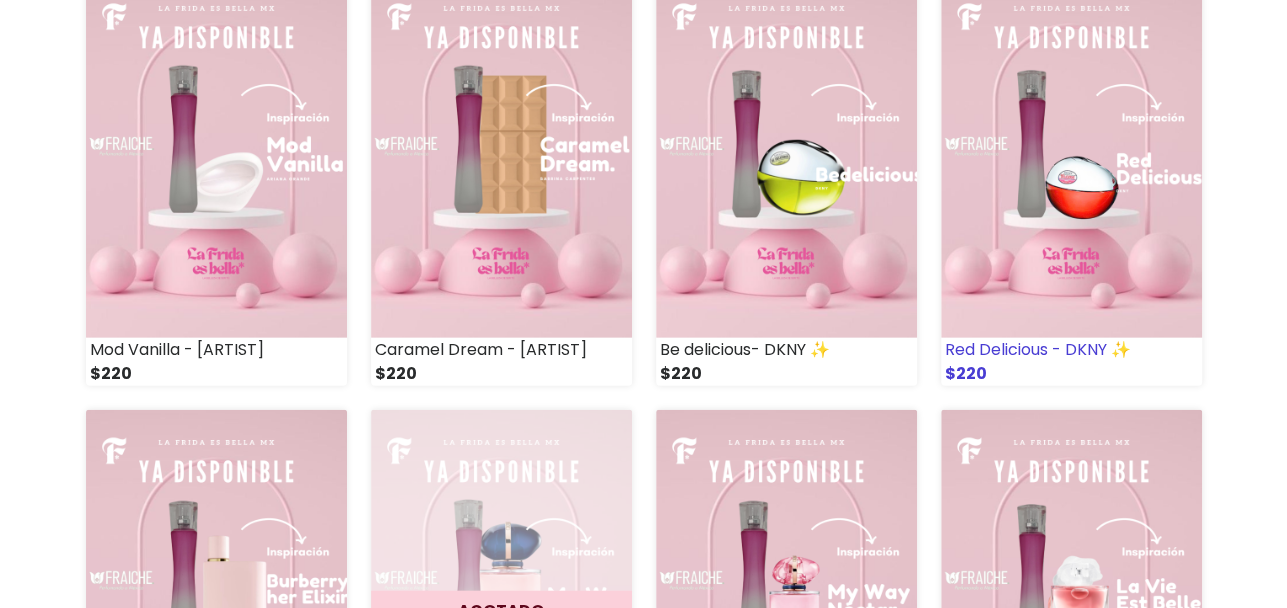 click at bounding box center (1071, 157) 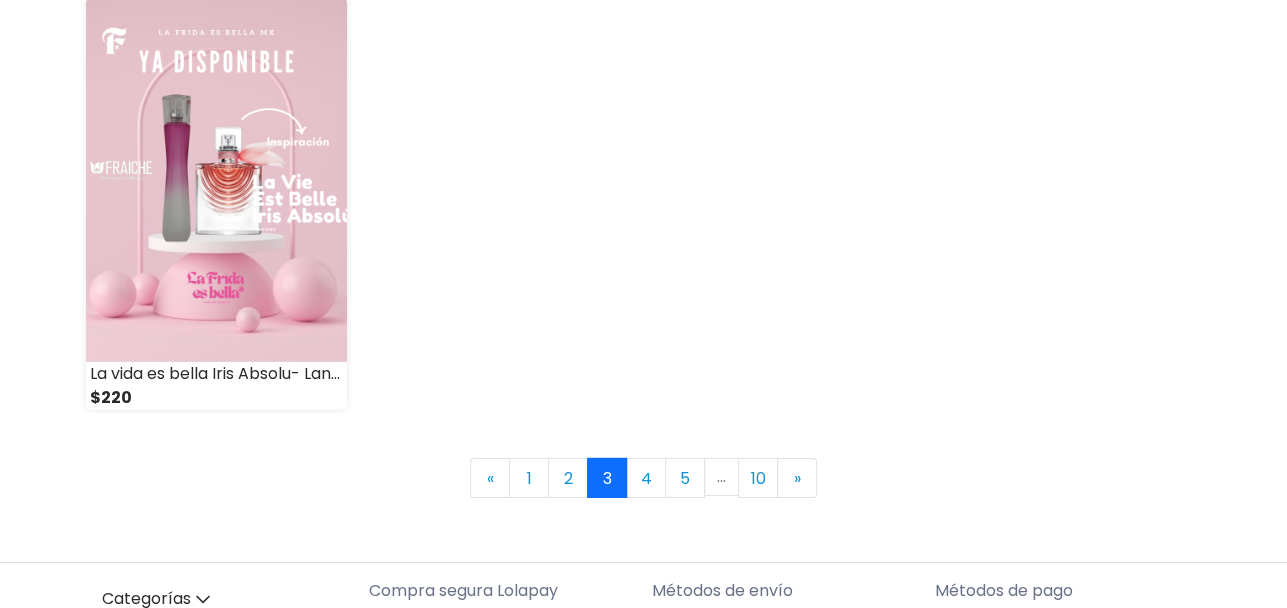 scroll, scrollTop: 3179, scrollLeft: 0, axis: vertical 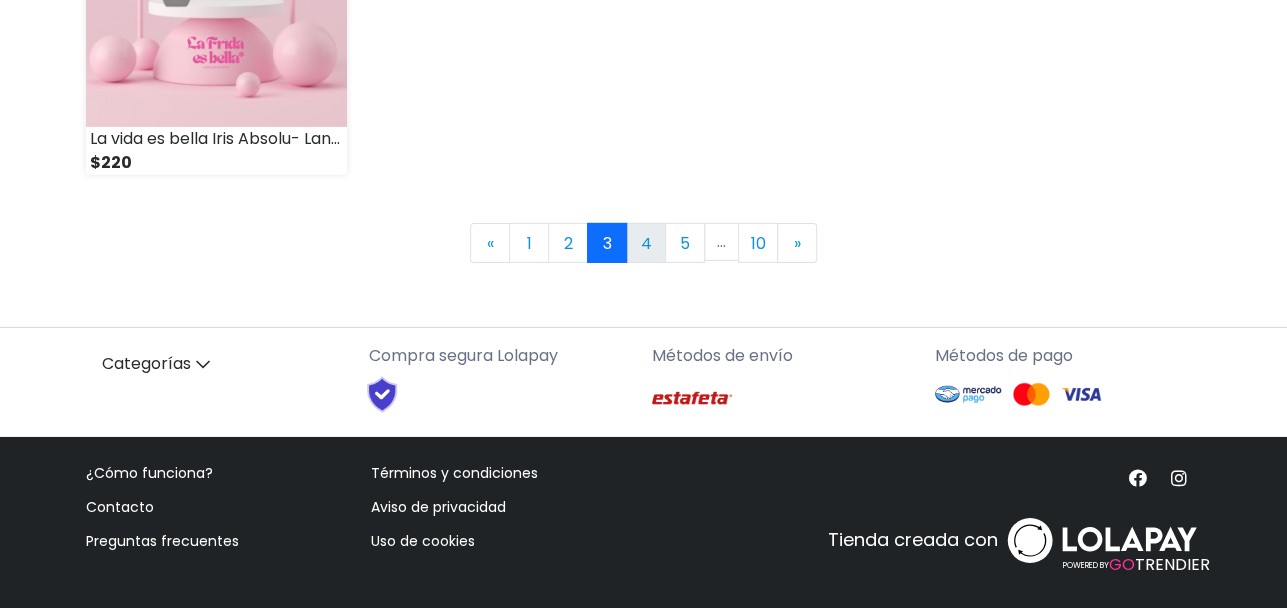 click on "4" at bounding box center (646, 243) 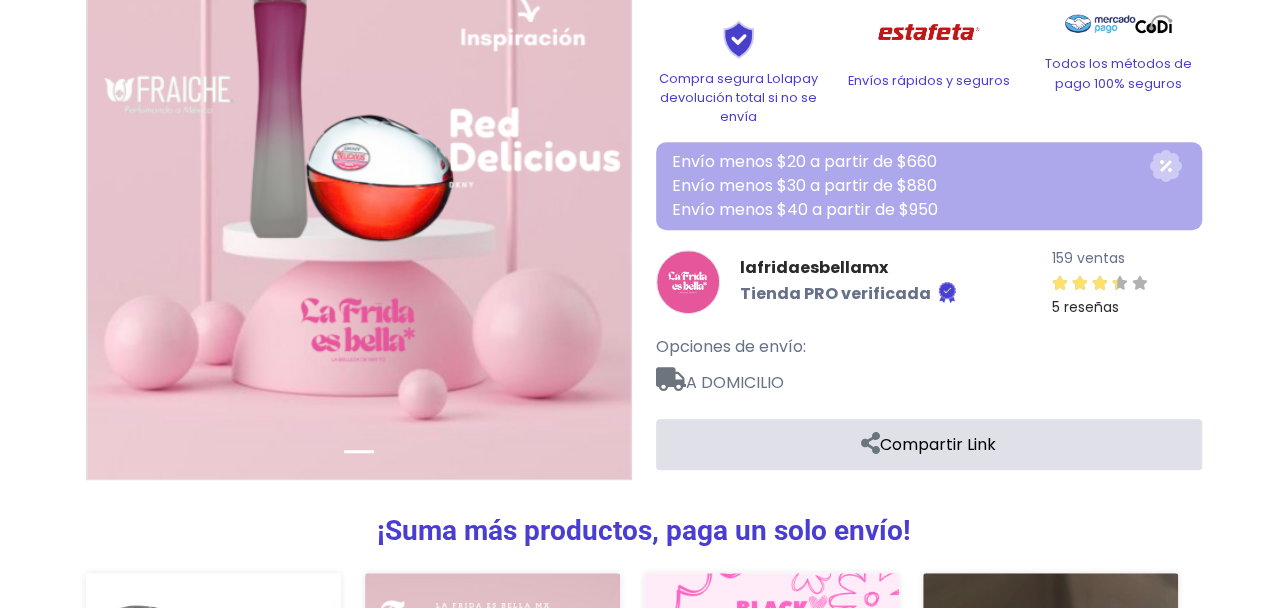 scroll, scrollTop: 311, scrollLeft: 0, axis: vertical 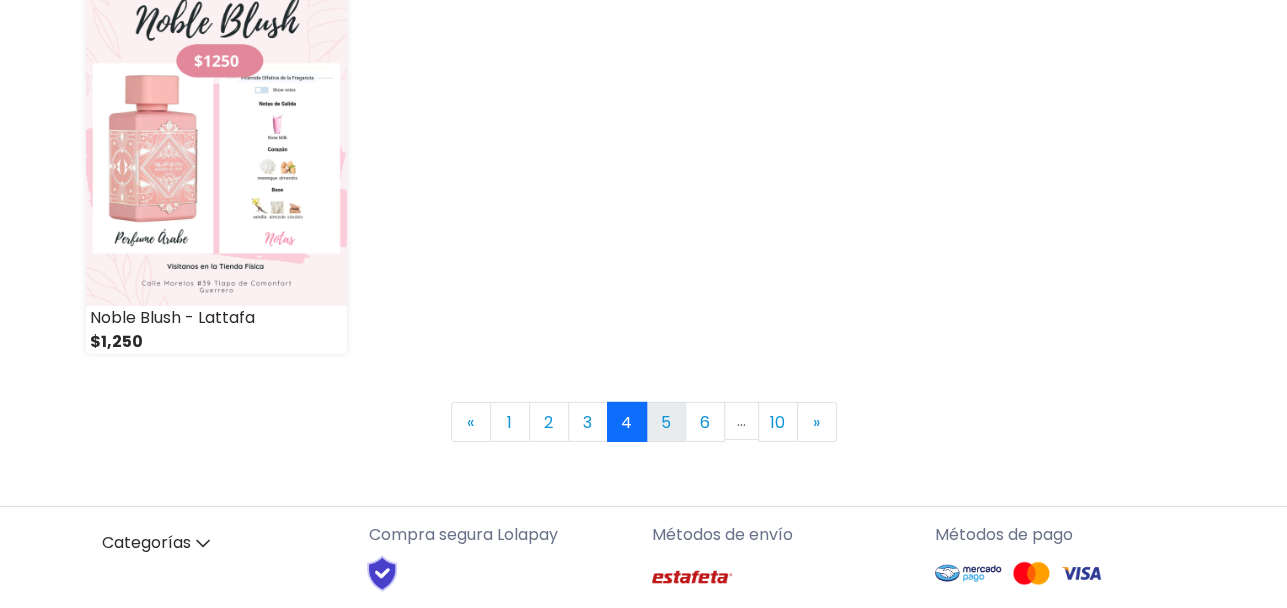 click on "5" at bounding box center (666, 422) 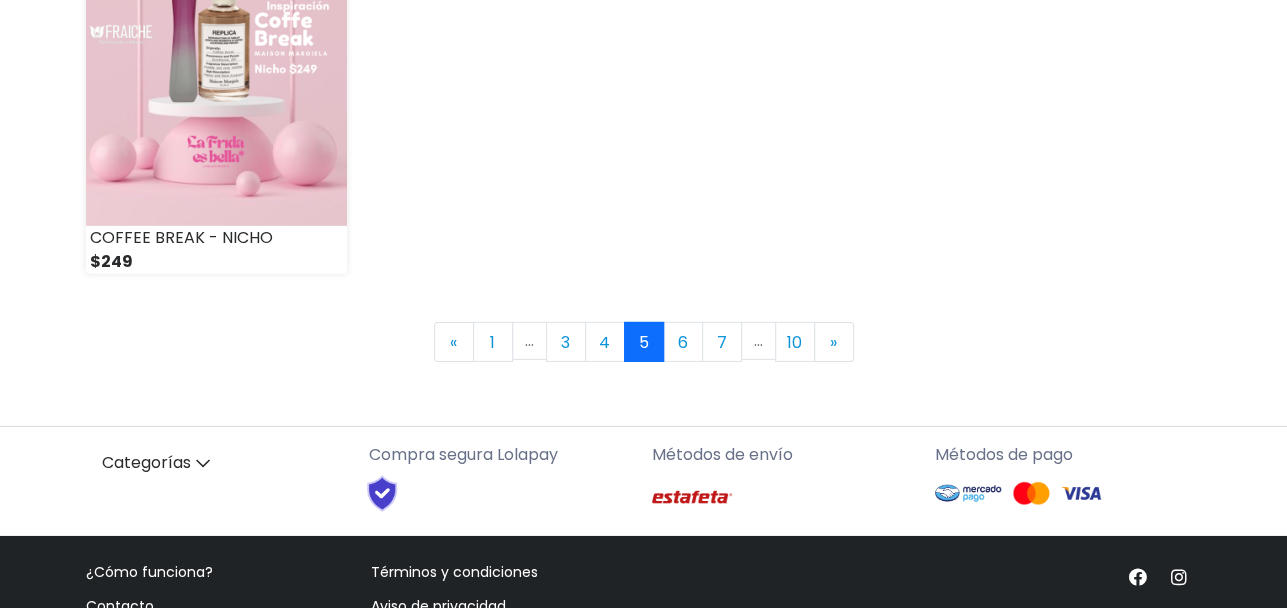 scroll, scrollTop: 3100, scrollLeft: 0, axis: vertical 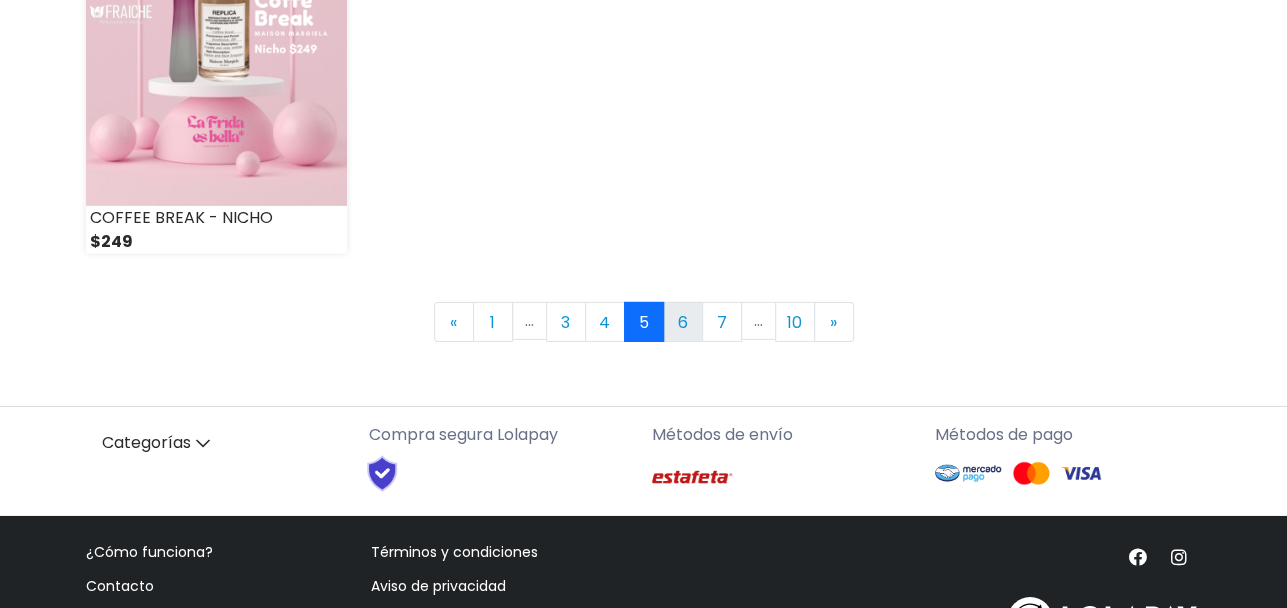 click on "6" at bounding box center [683, 322] 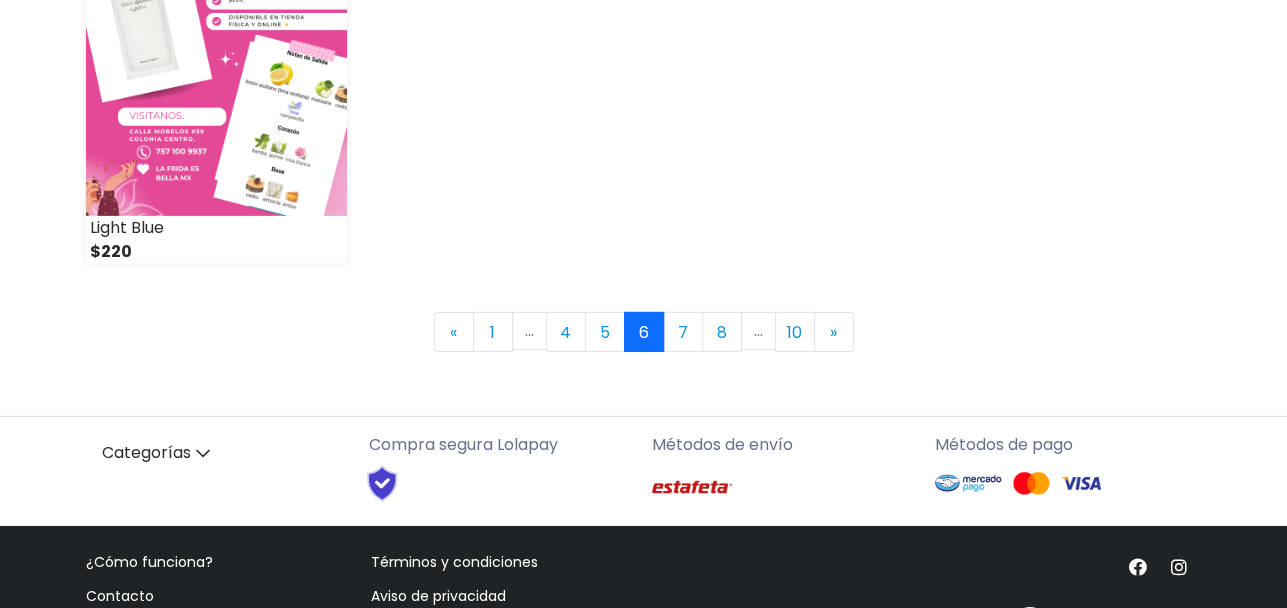 scroll, scrollTop: 3179, scrollLeft: 0, axis: vertical 